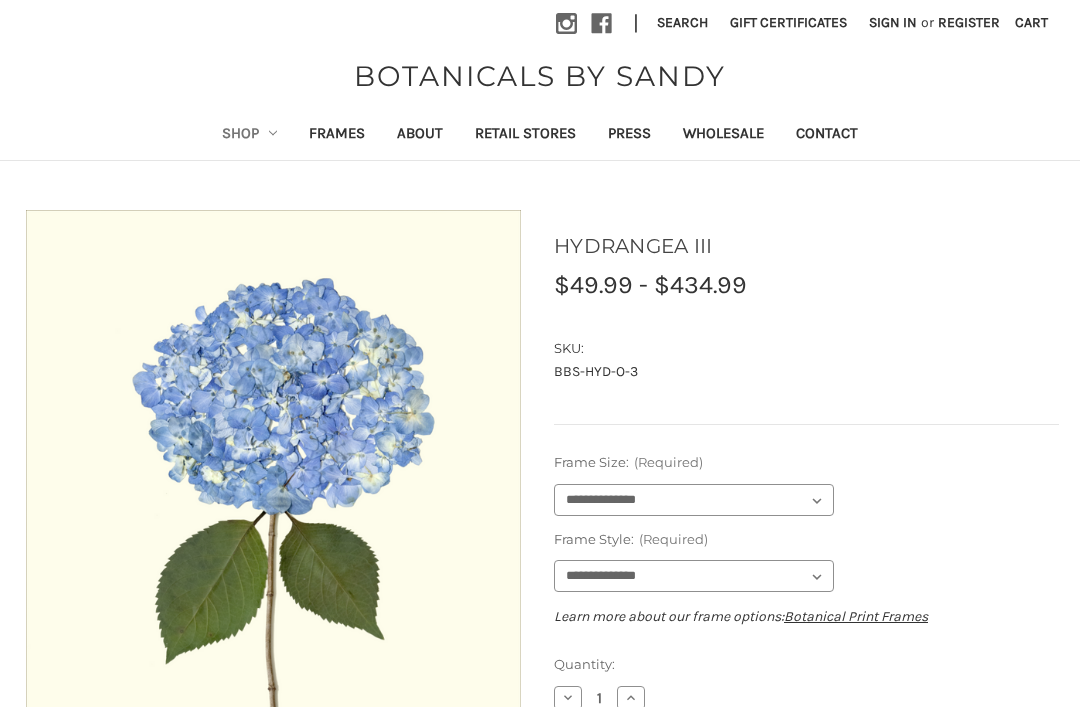 scroll, scrollTop: 2, scrollLeft: 0, axis: vertical 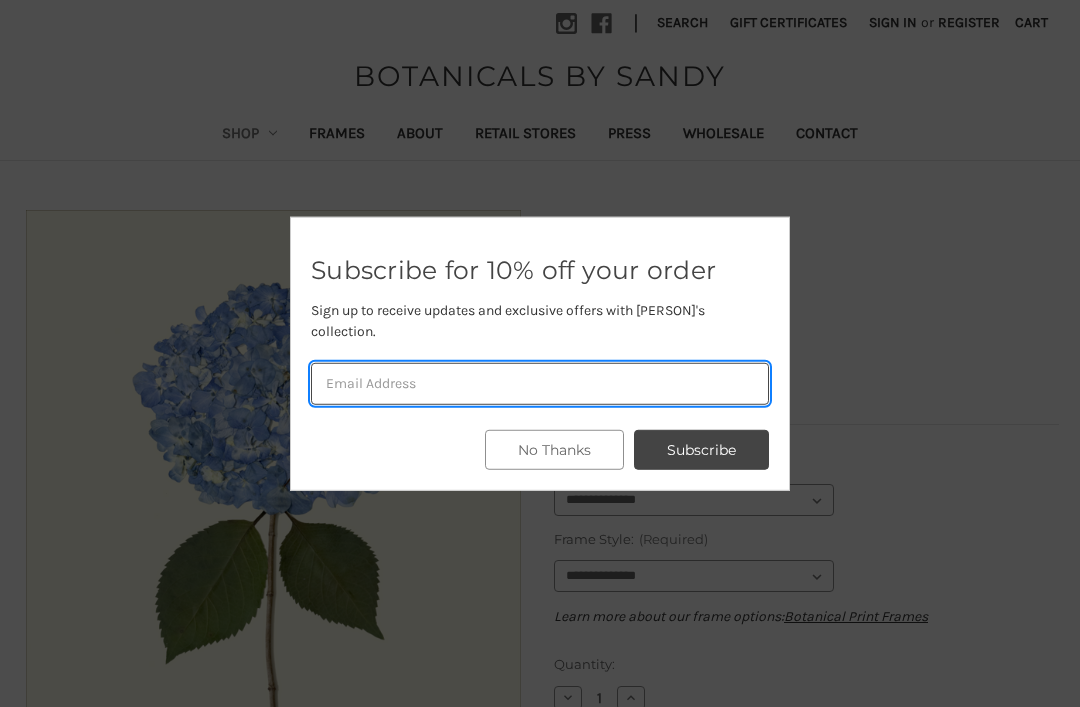 click at bounding box center (540, 384) 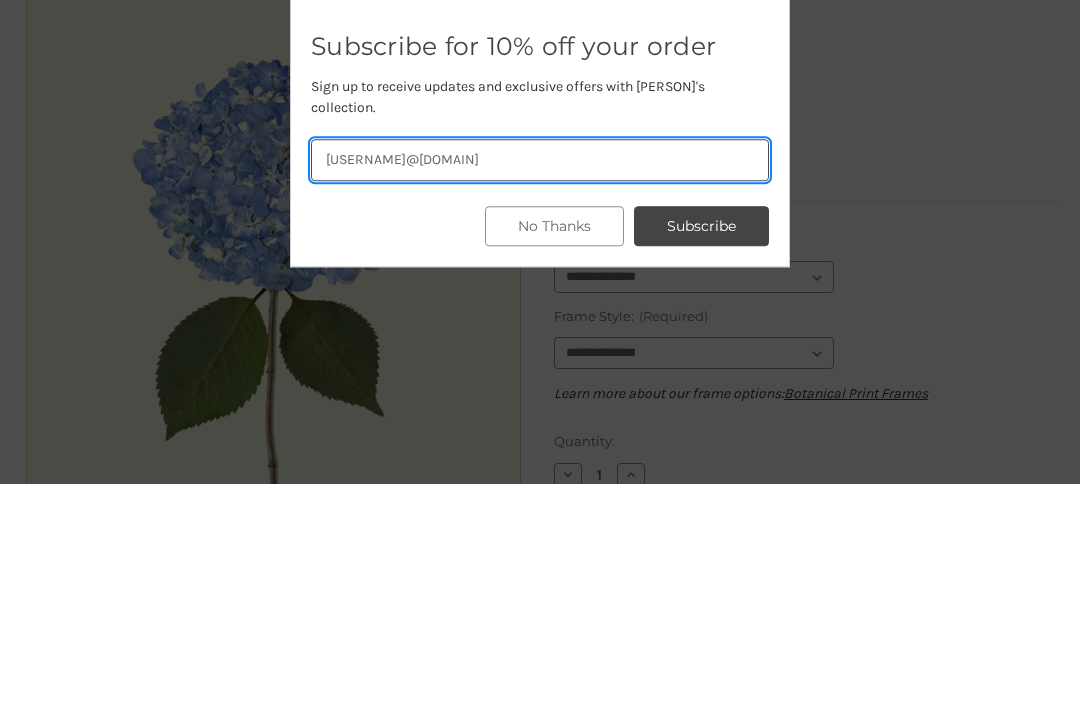 type on "cappiestiers@gmail.com" 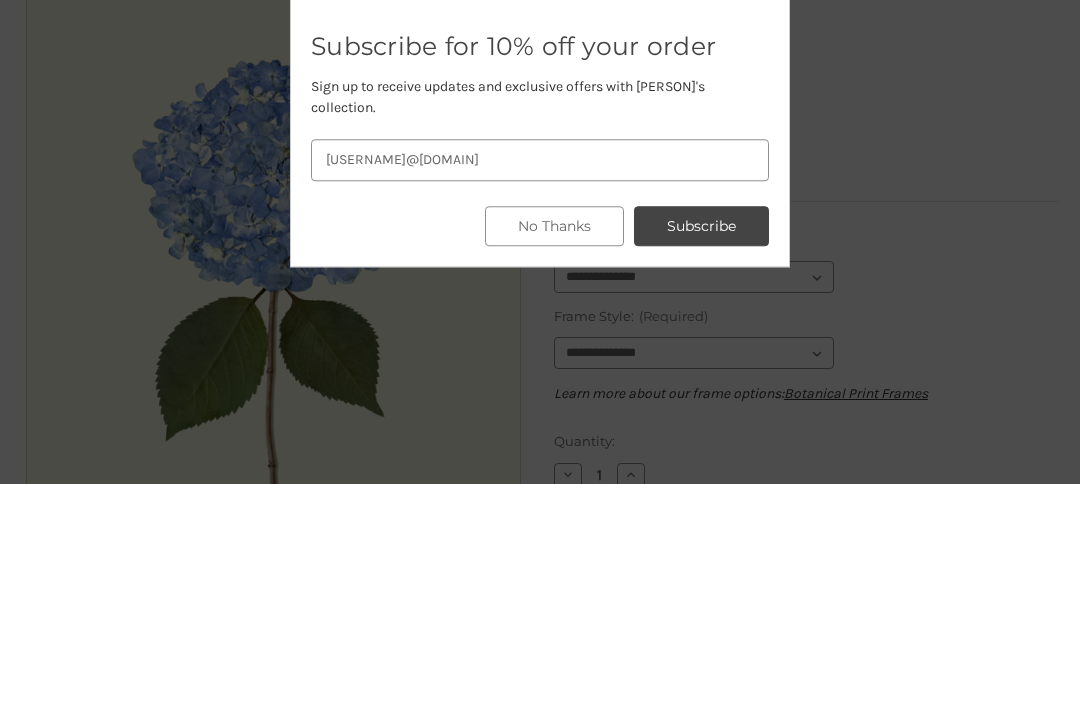 click on "Subscribe" at bounding box center (701, 450) 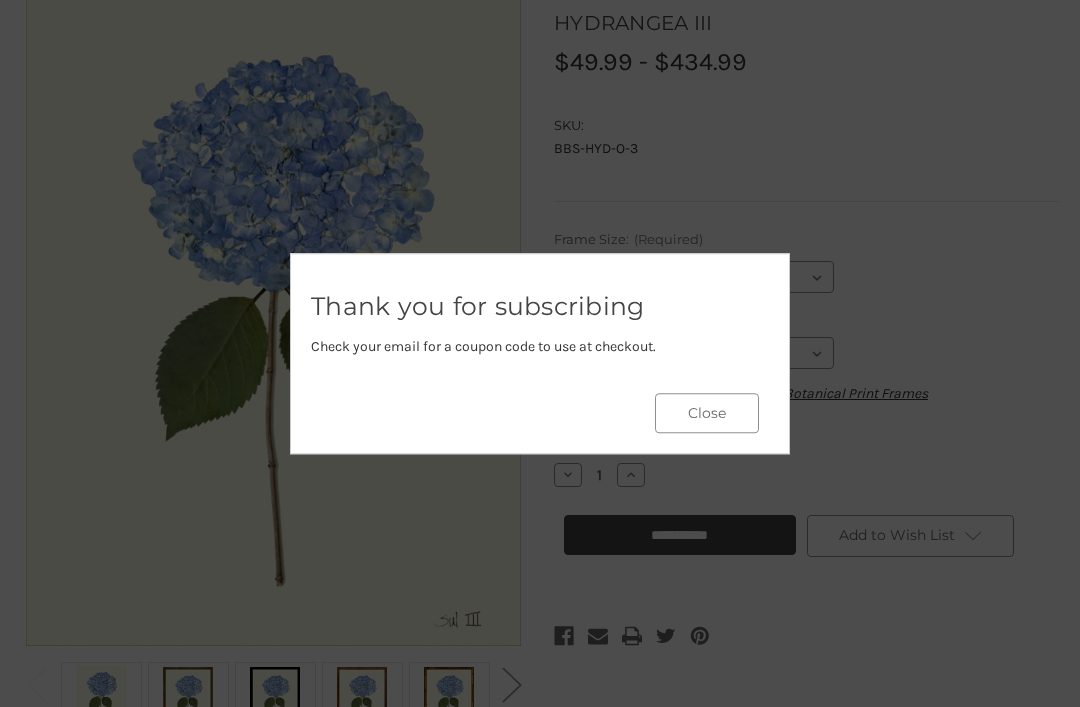 click on "Close" at bounding box center [707, 413] 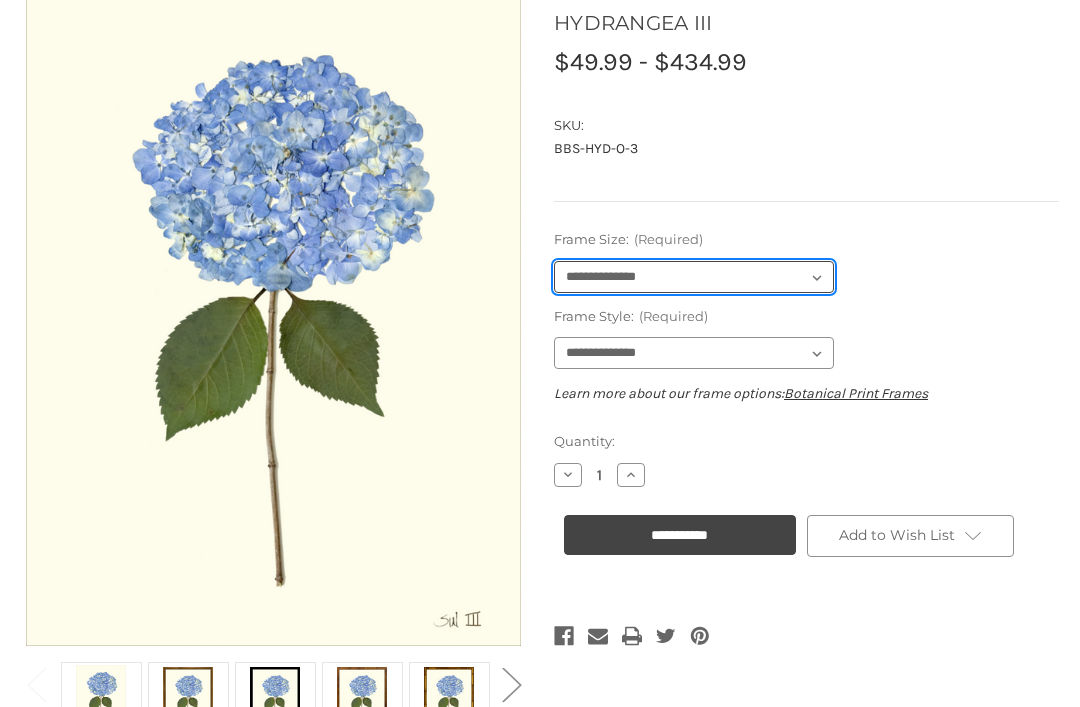 click on "**********" at bounding box center (694, 277) 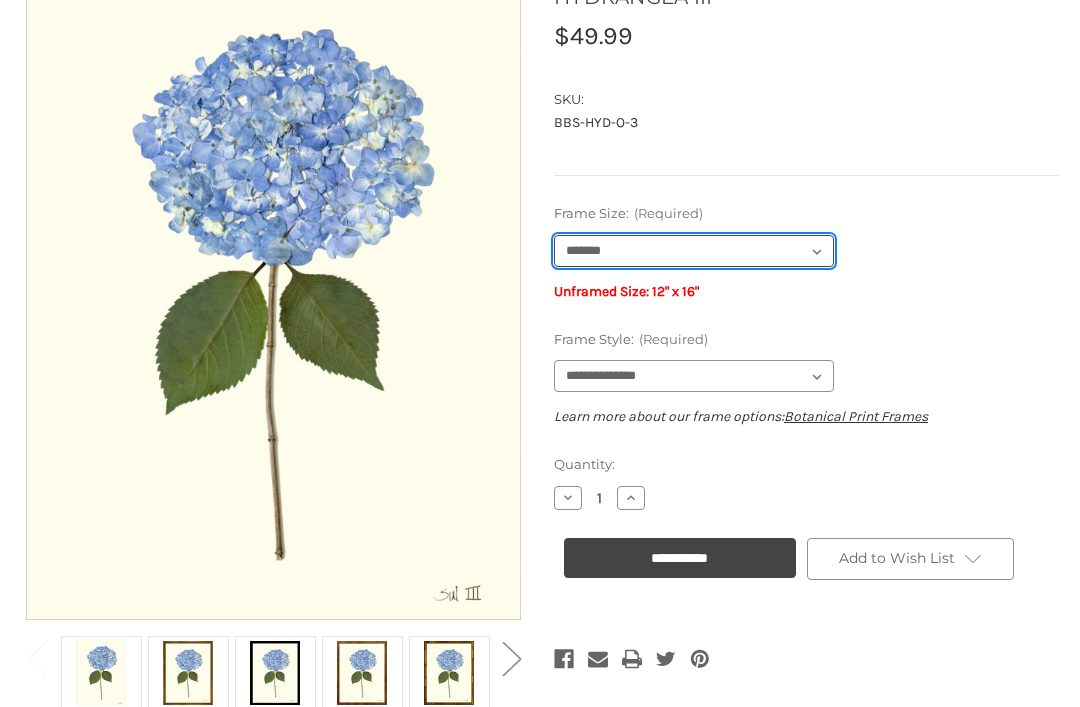 scroll, scrollTop: 251, scrollLeft: 0, axis: vertical 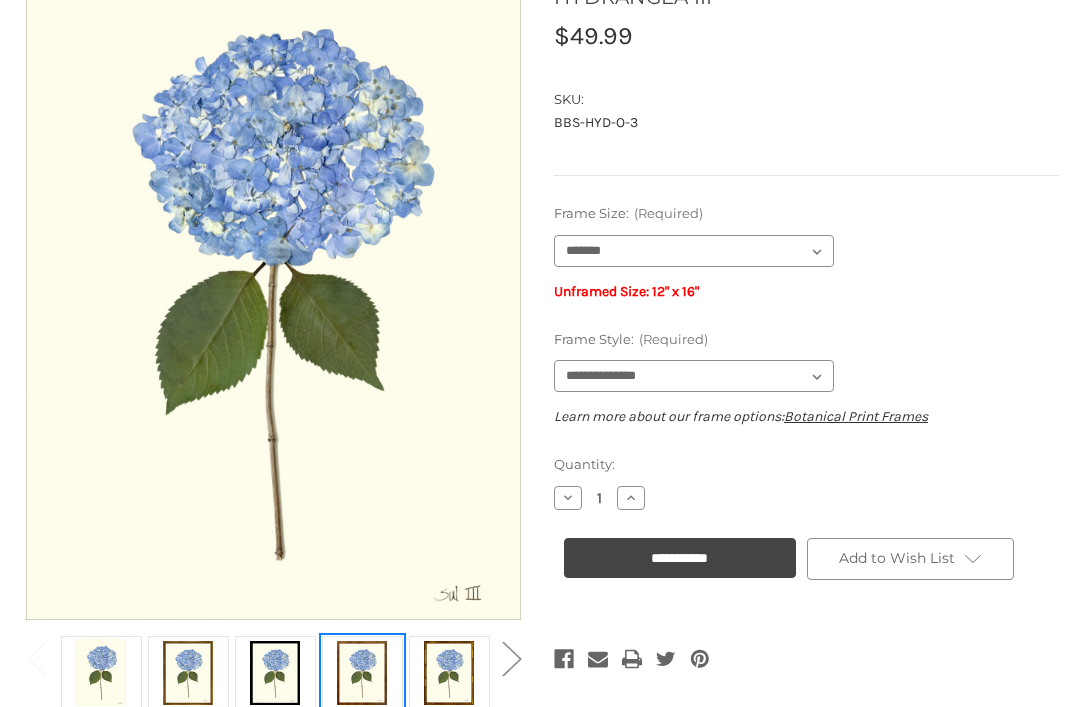 click at bounding box center [362, 672] 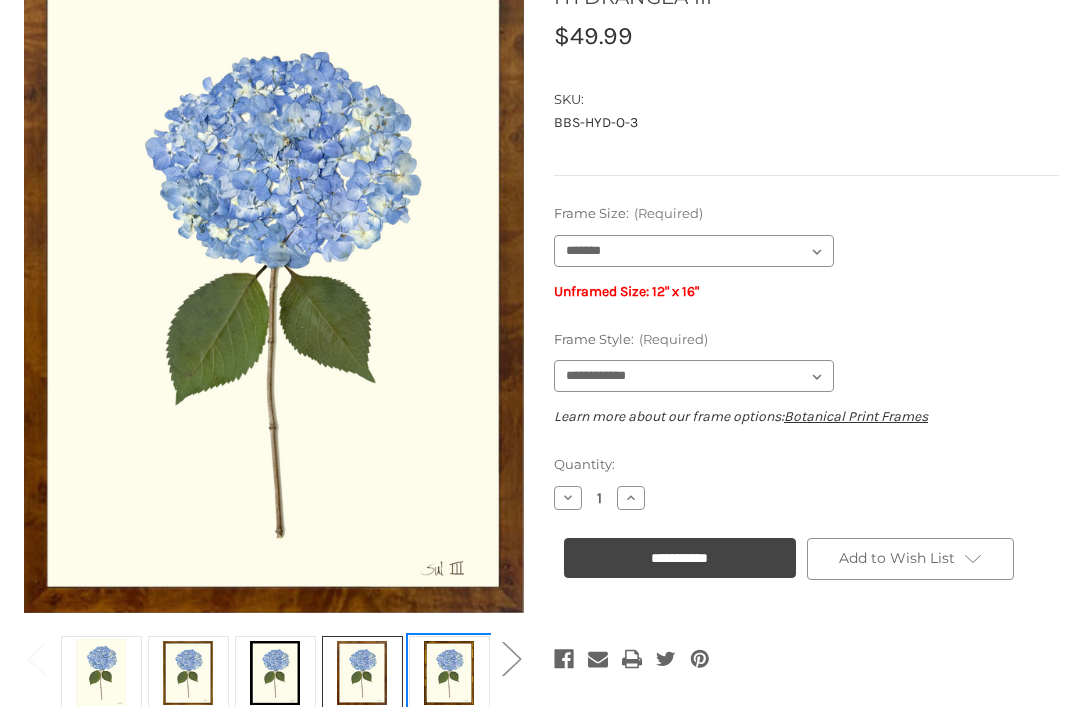 click at bounding box center (449, 672) 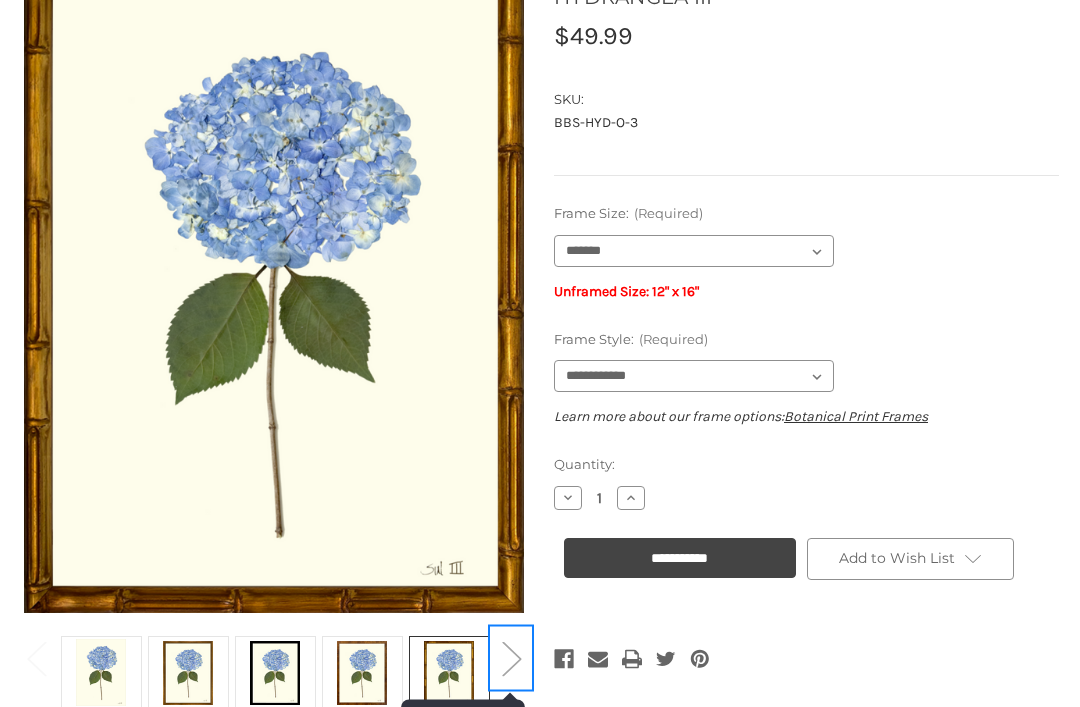 click on "Next" at bounding box center [511, 657] 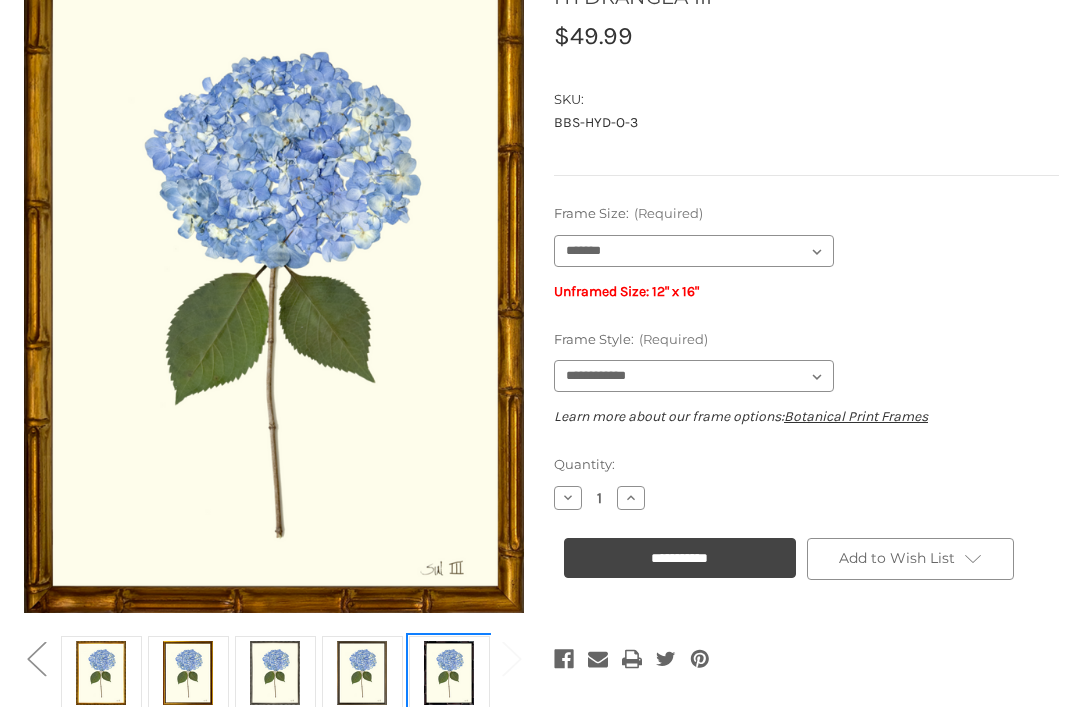 click at bounding box center (449, 672) 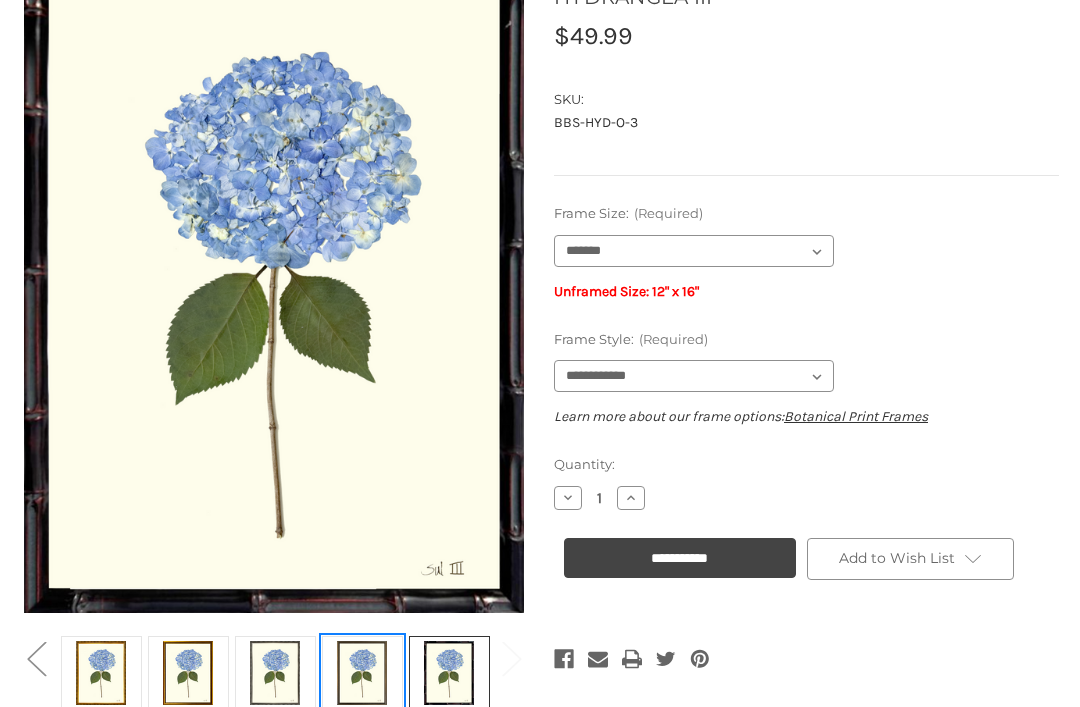 click at bounding box center (362, 672) 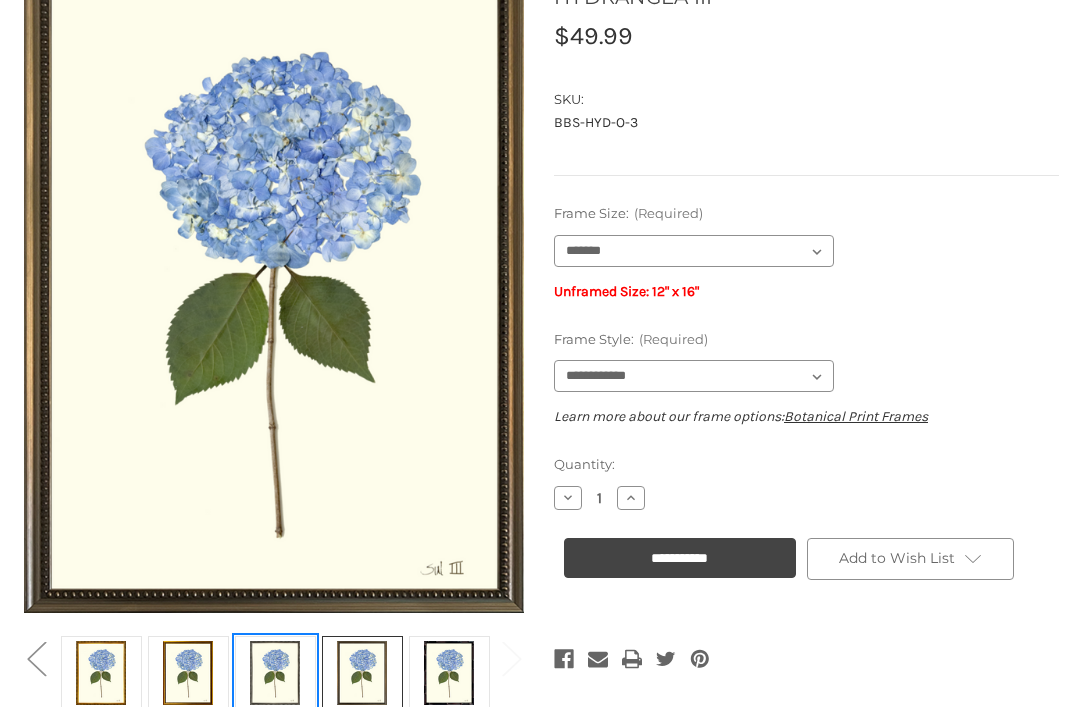 click at bounding box center (275, 672) 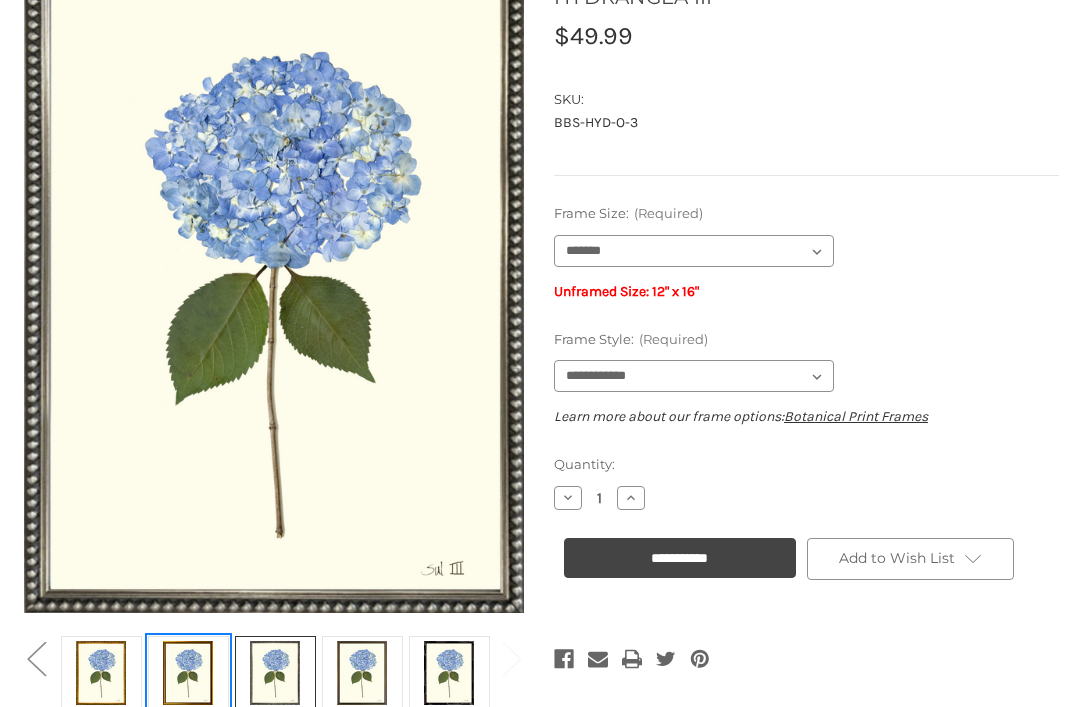 click at bounding box center [188, 672] 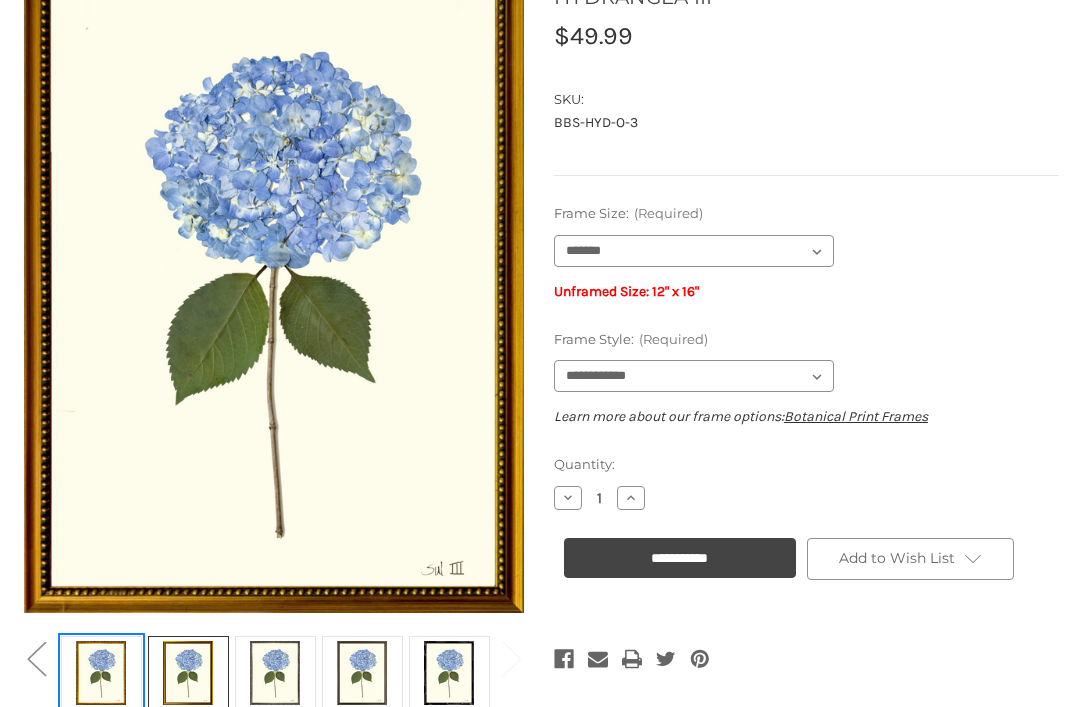 click at bounding box center [101, 672] 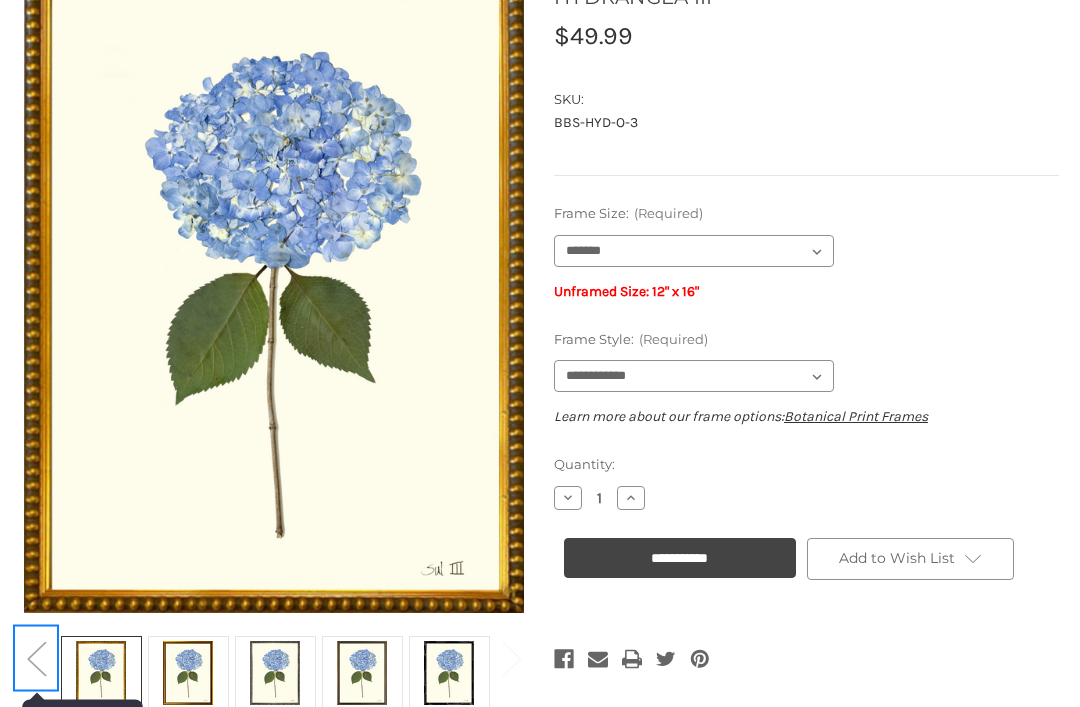 click on "Previous" at bounding box center (36, 657) 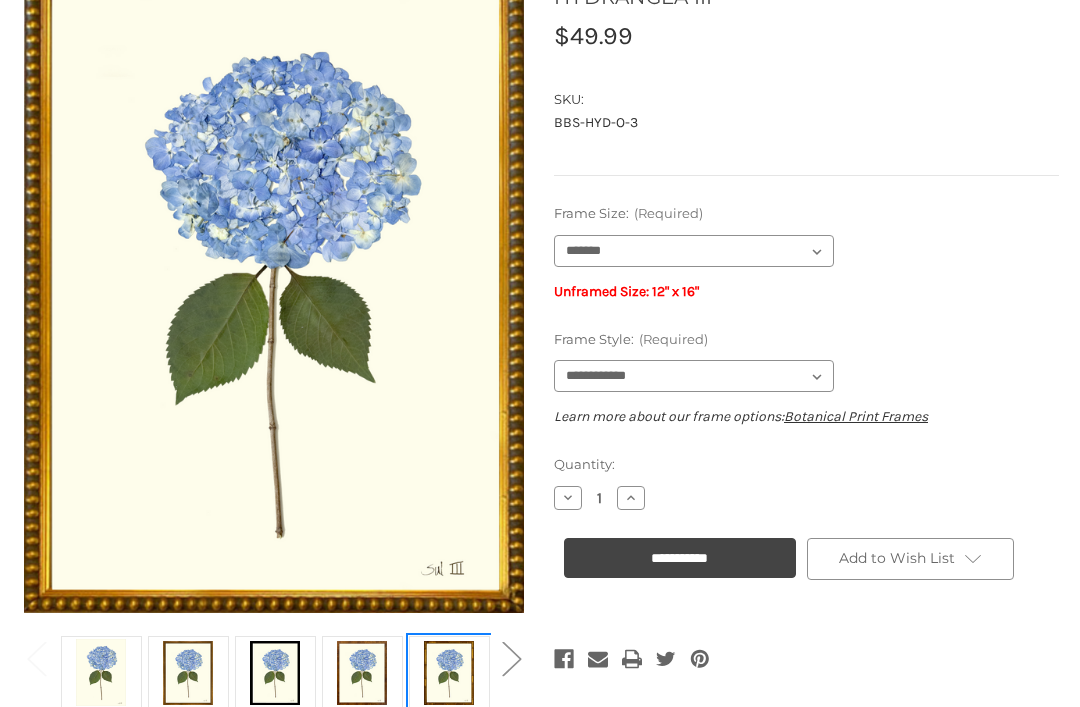 click at bounding box center (449, 672) 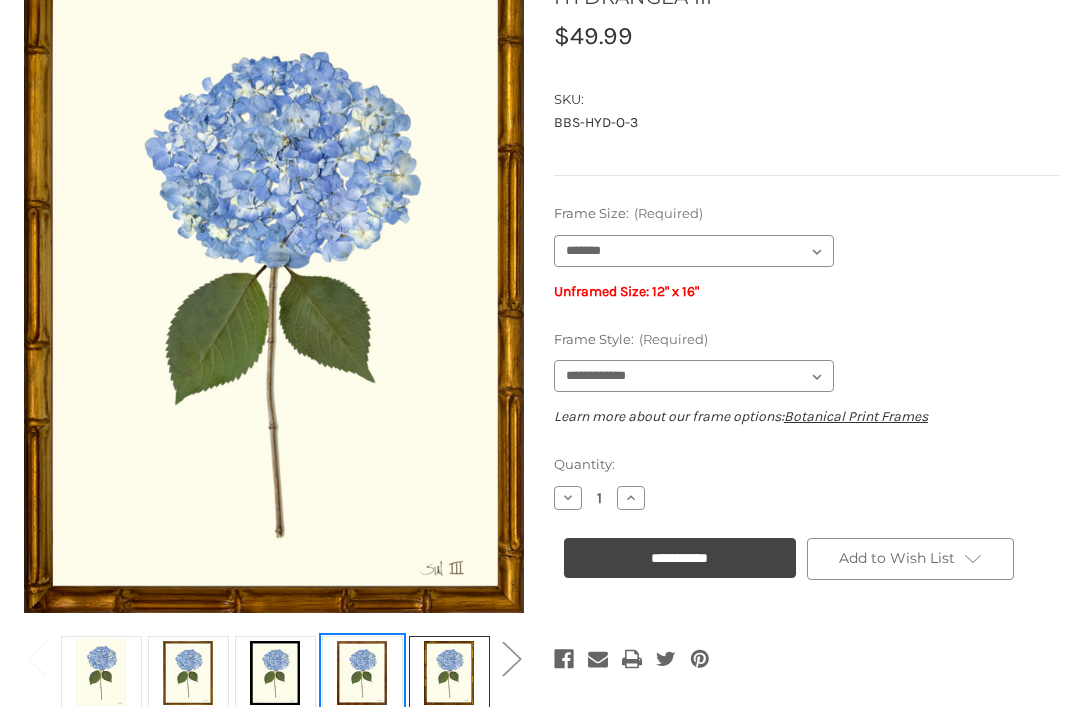 click at bounding box center [362, 672] 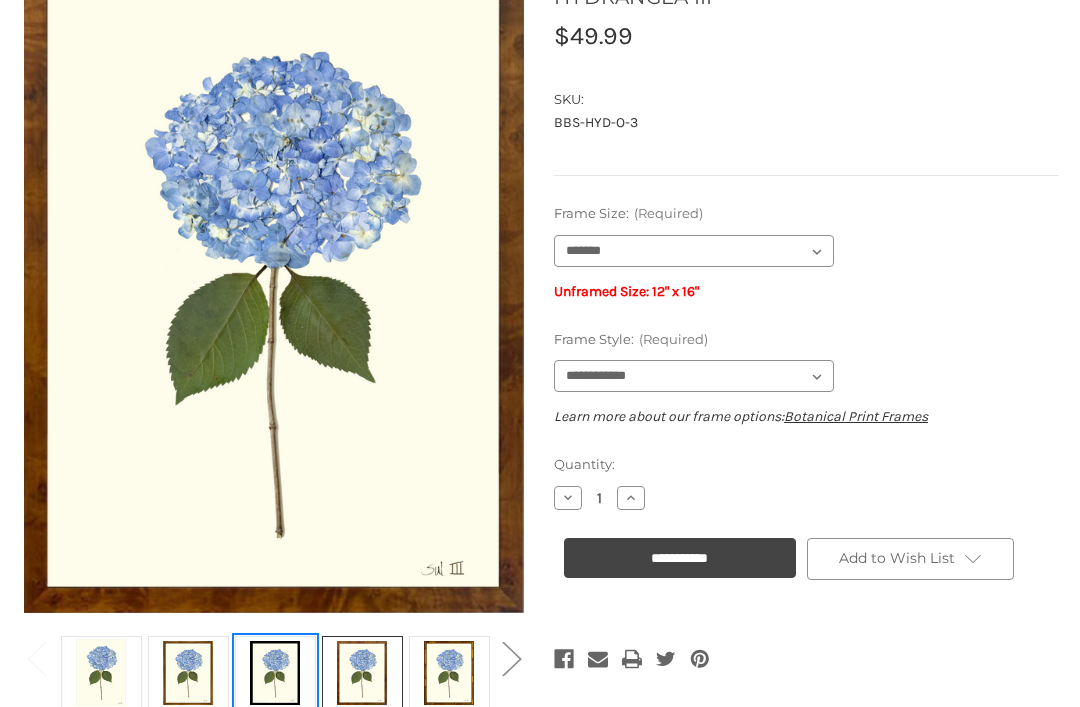 click at bounding box center [275, 672] 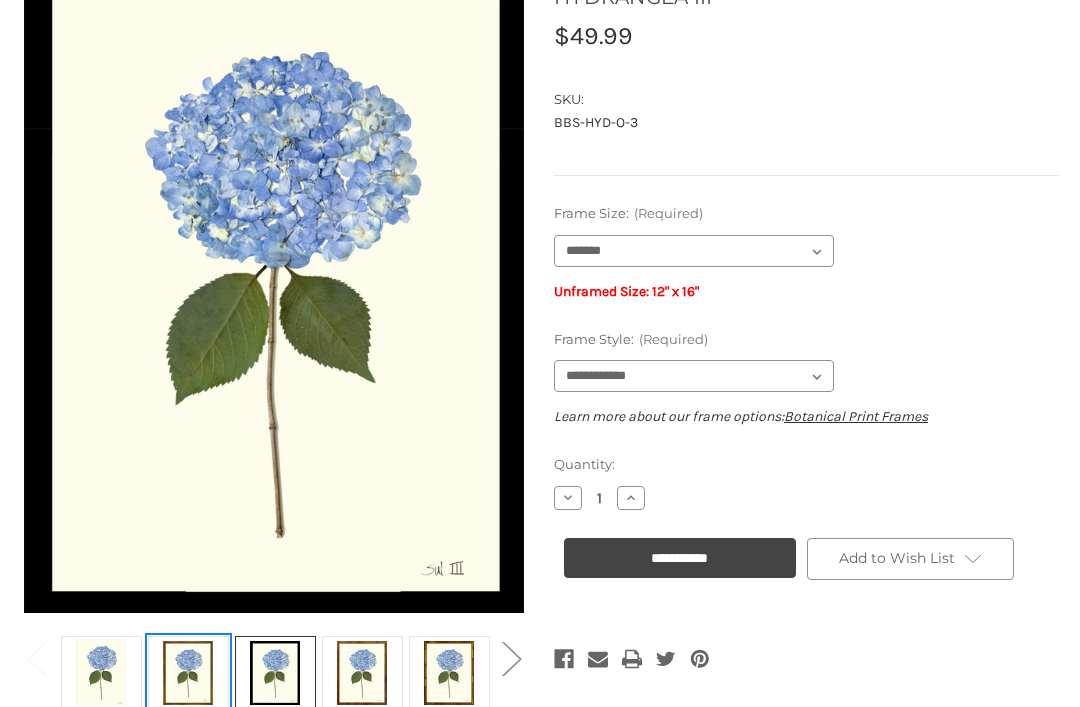click at bounding box center [188, 672] 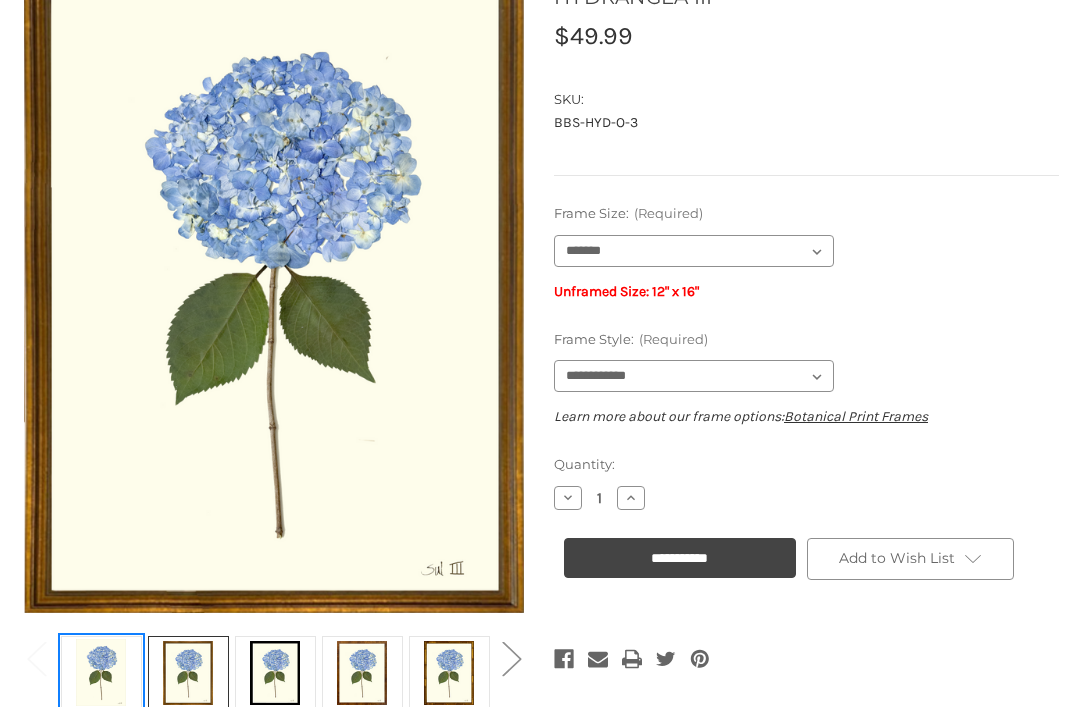 click at bounding box center (101, 672) 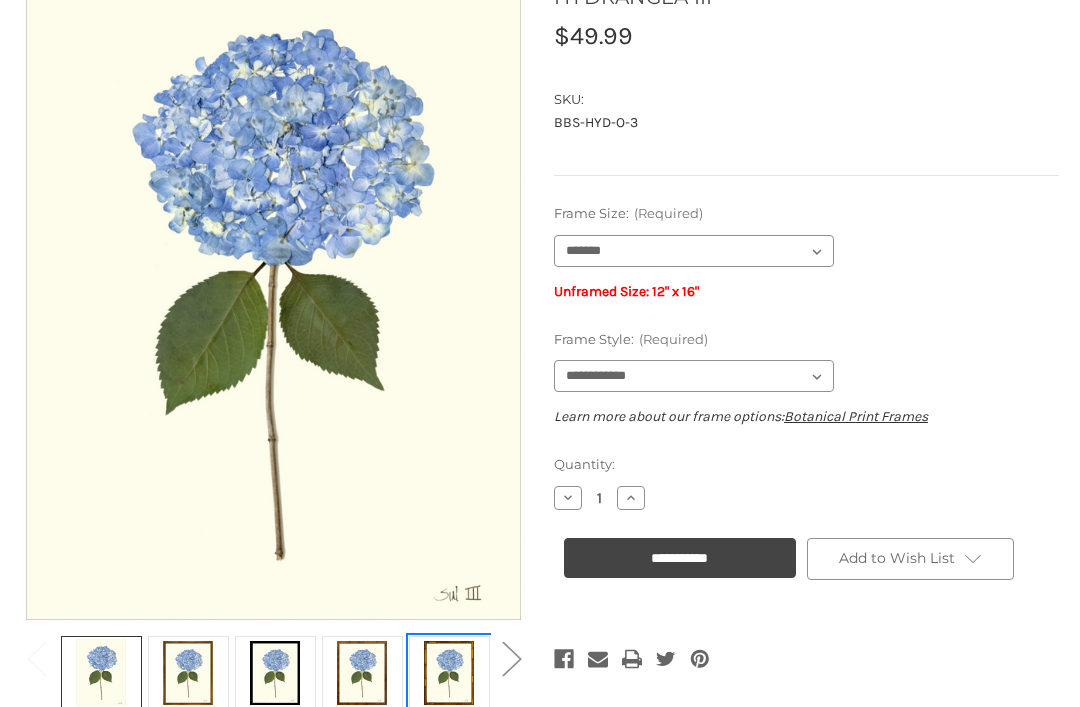 click at bounding box center [449, 672] 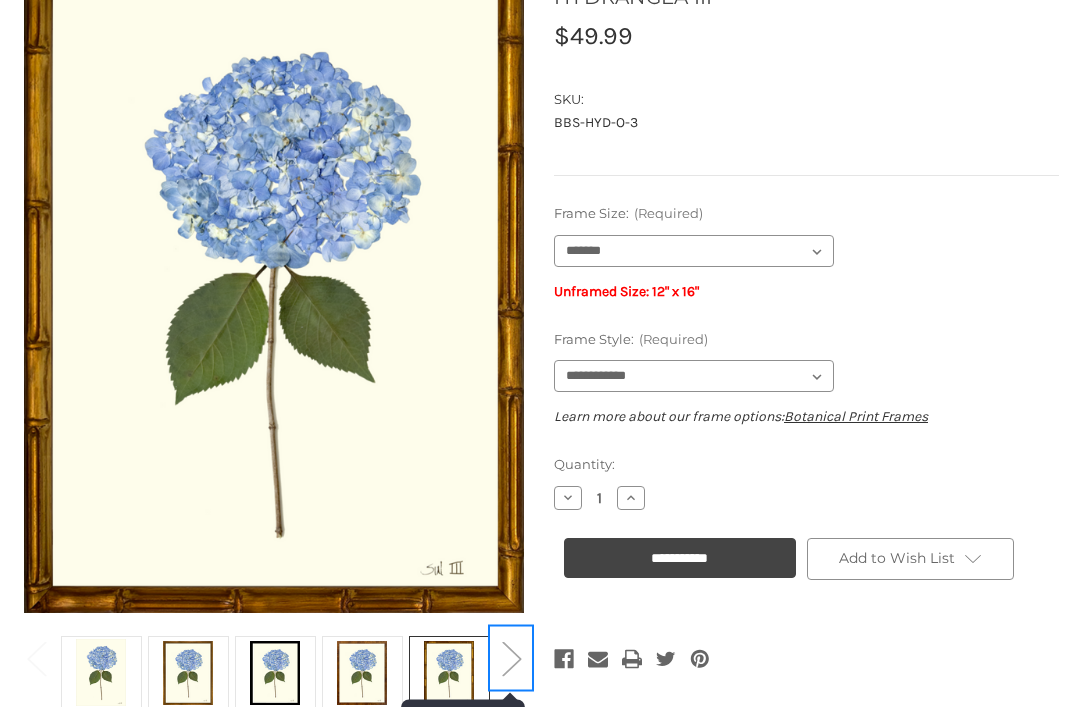 click on "Next" at bounding box center [511, 657] 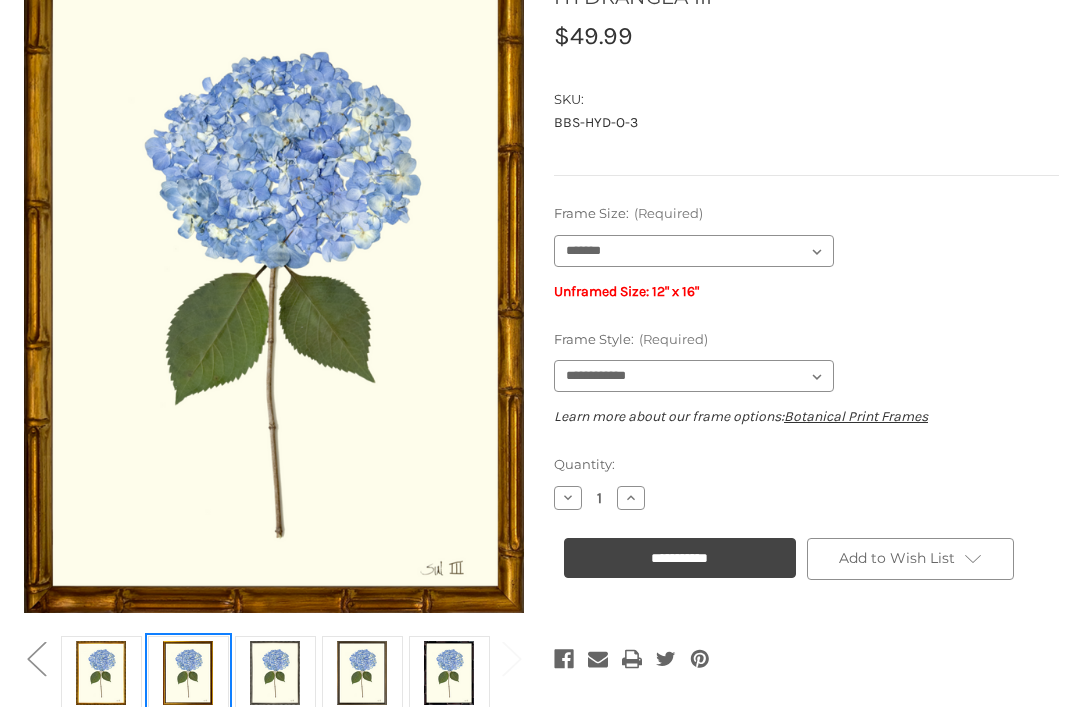 click at bounding box center [188, 672] 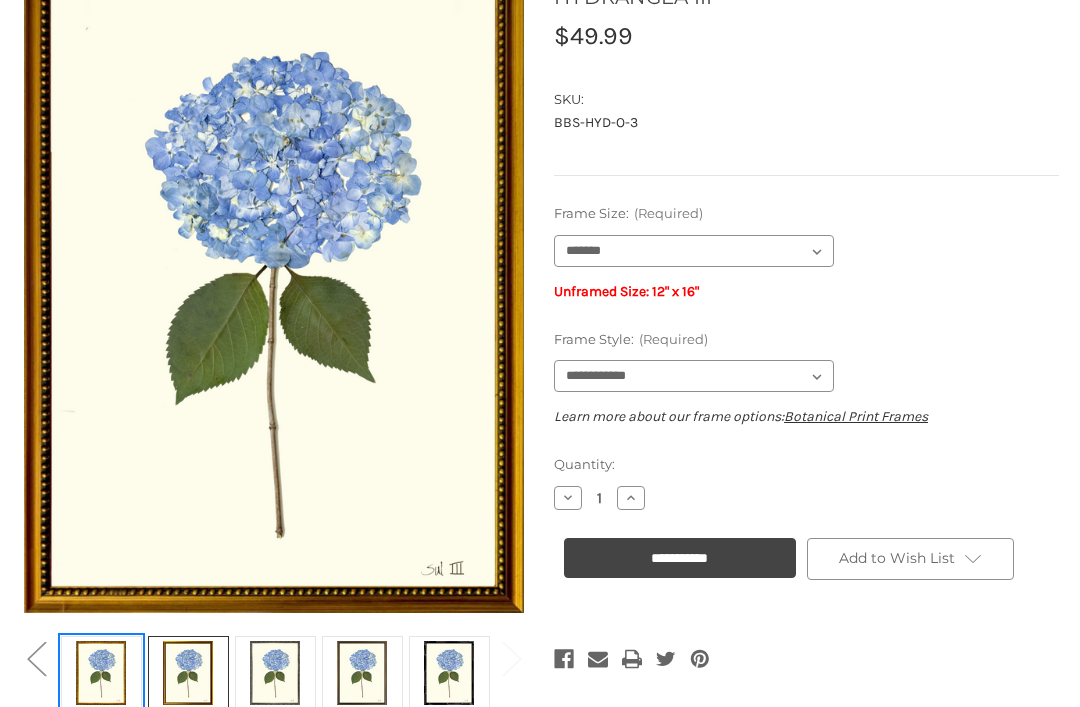 click at bounding box center [101, 672] 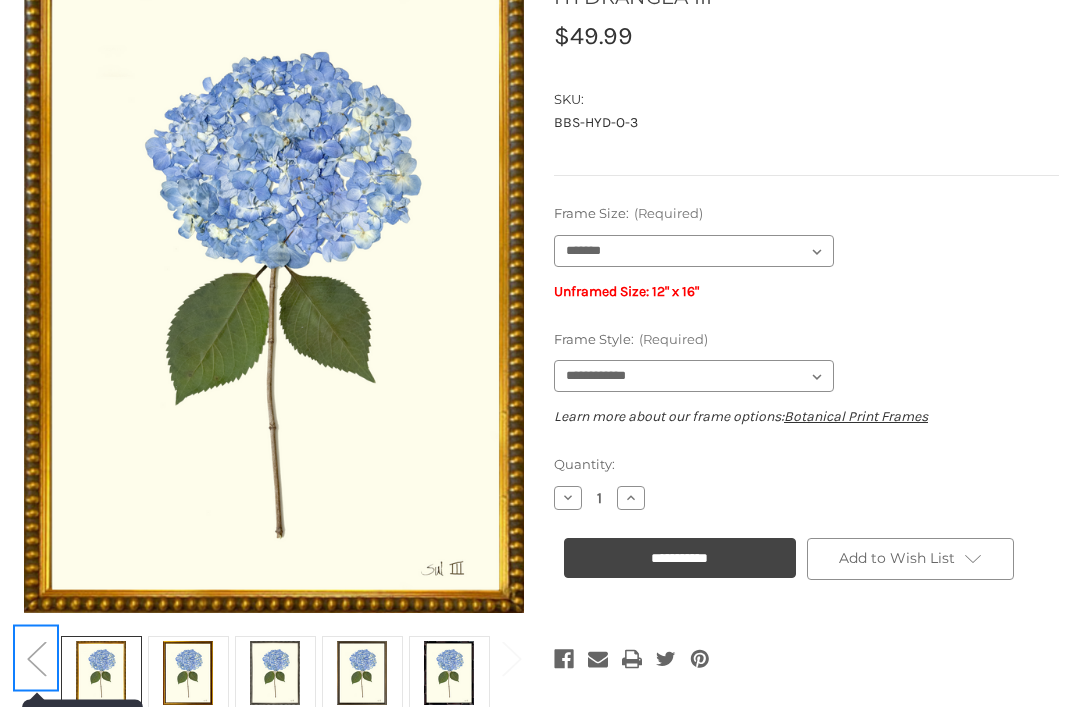 click on "Previous" at bounding box center (36, 657) 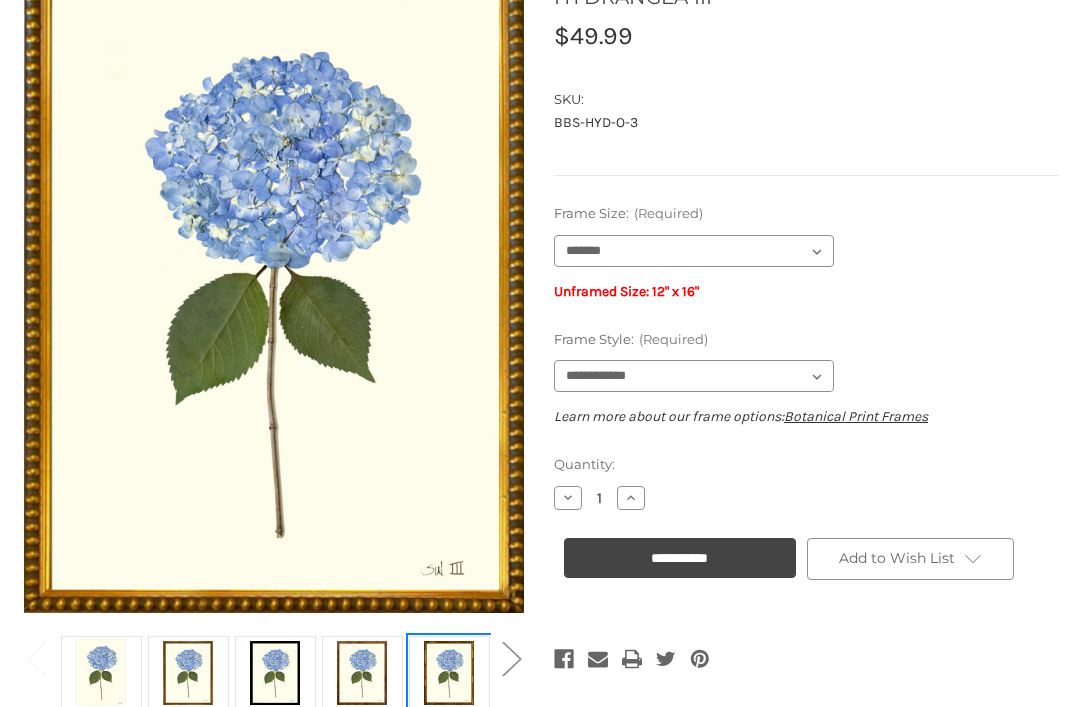 click at bounding box center (449, 672) 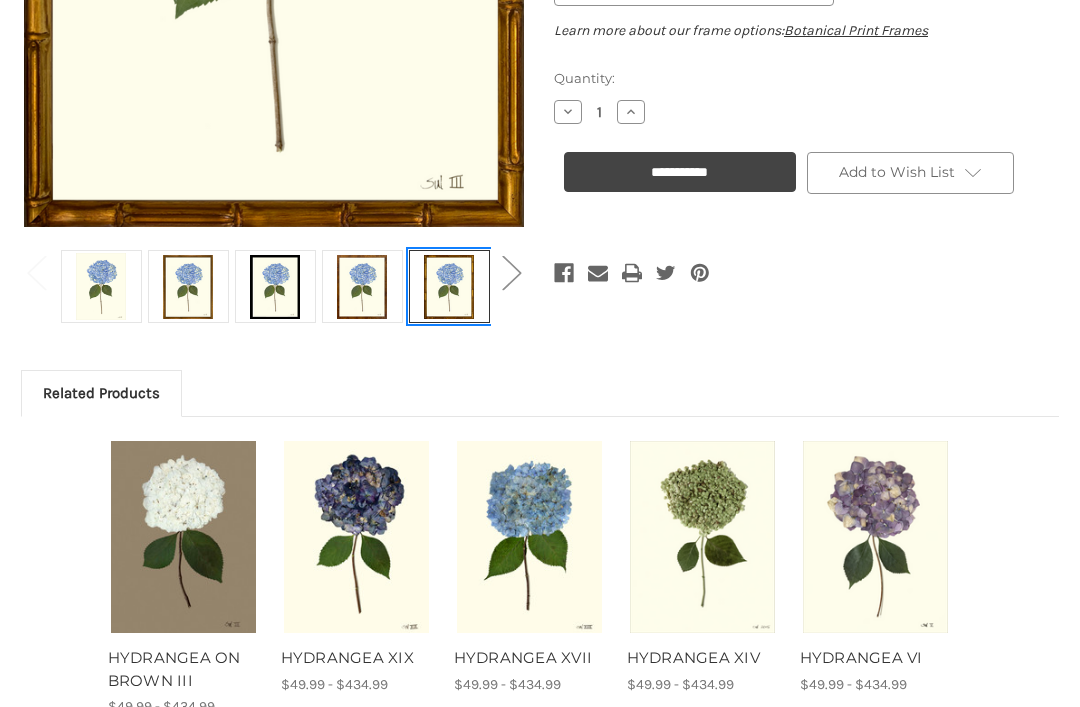 scroll, scrollTop: 580, scrollLeft: 0, axis: vertical 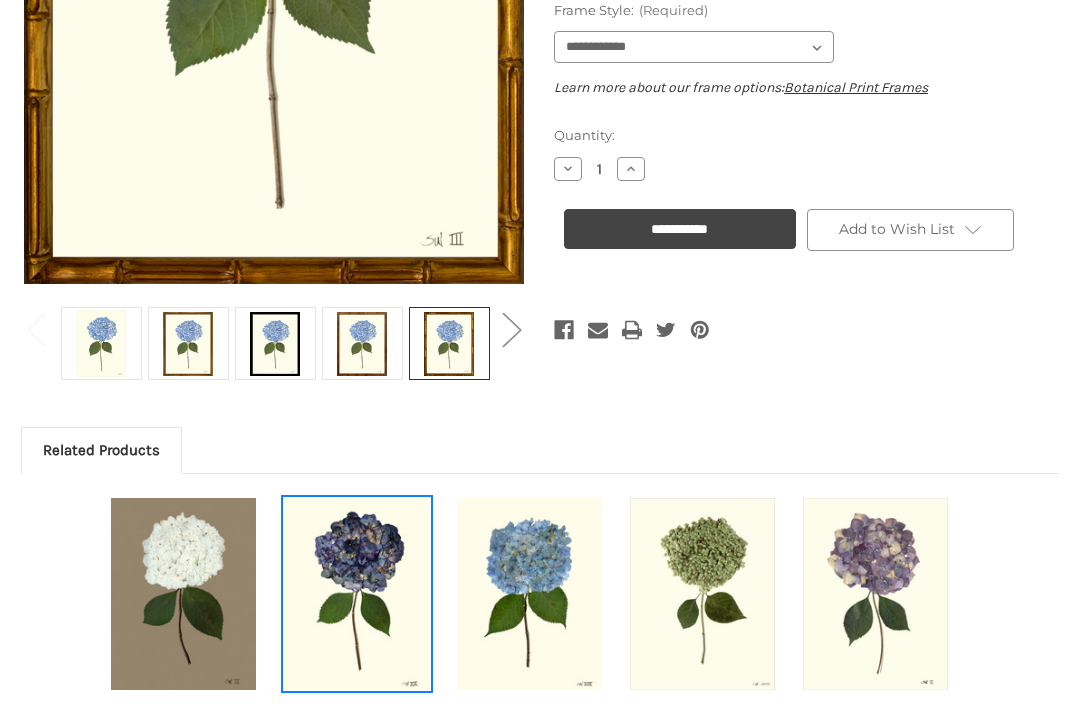 click at bounding box center (357, 594) 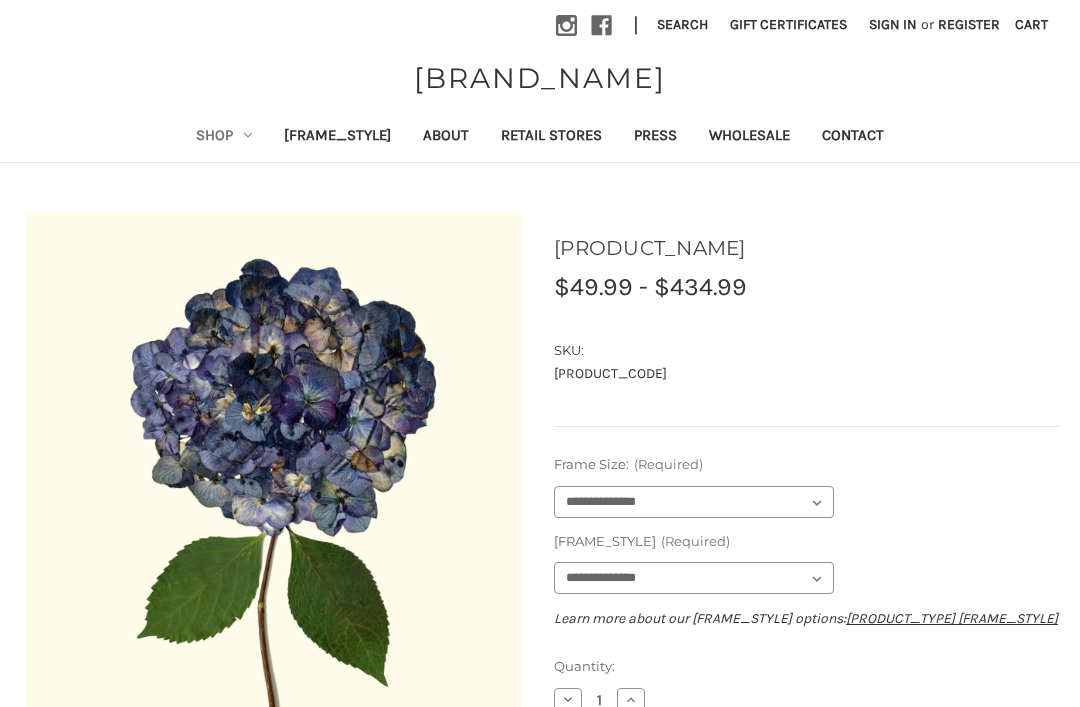 scroll, scrollTop: 0, scrollLeft: 0, axis: both 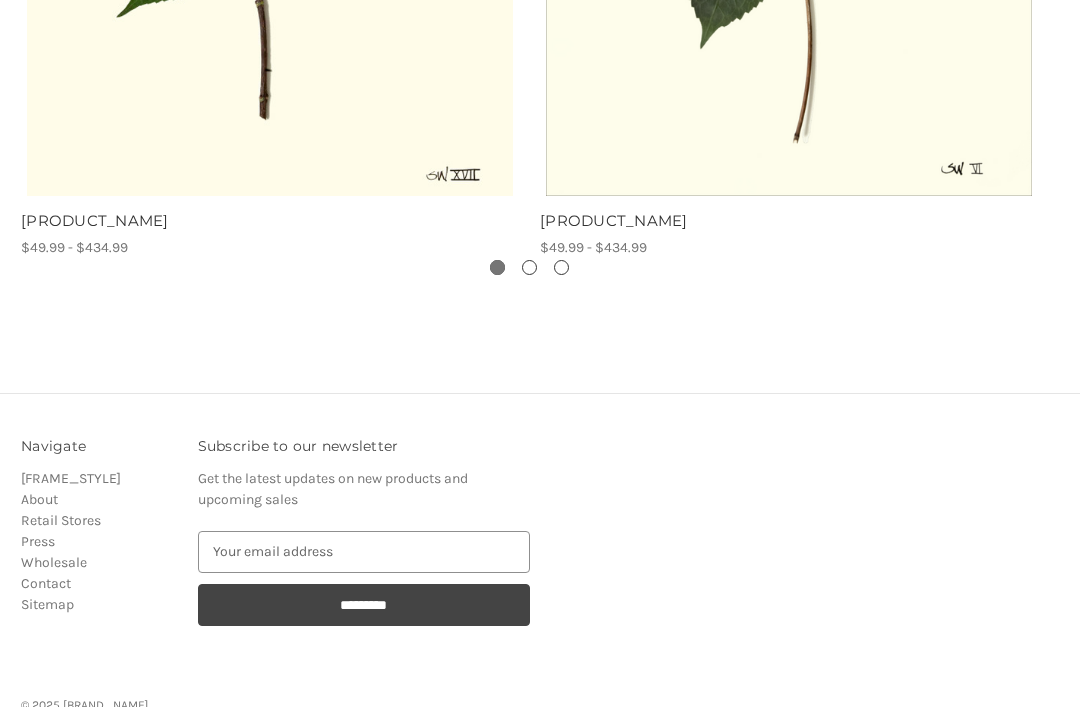 click on "About" at bounding box center (39, 499) 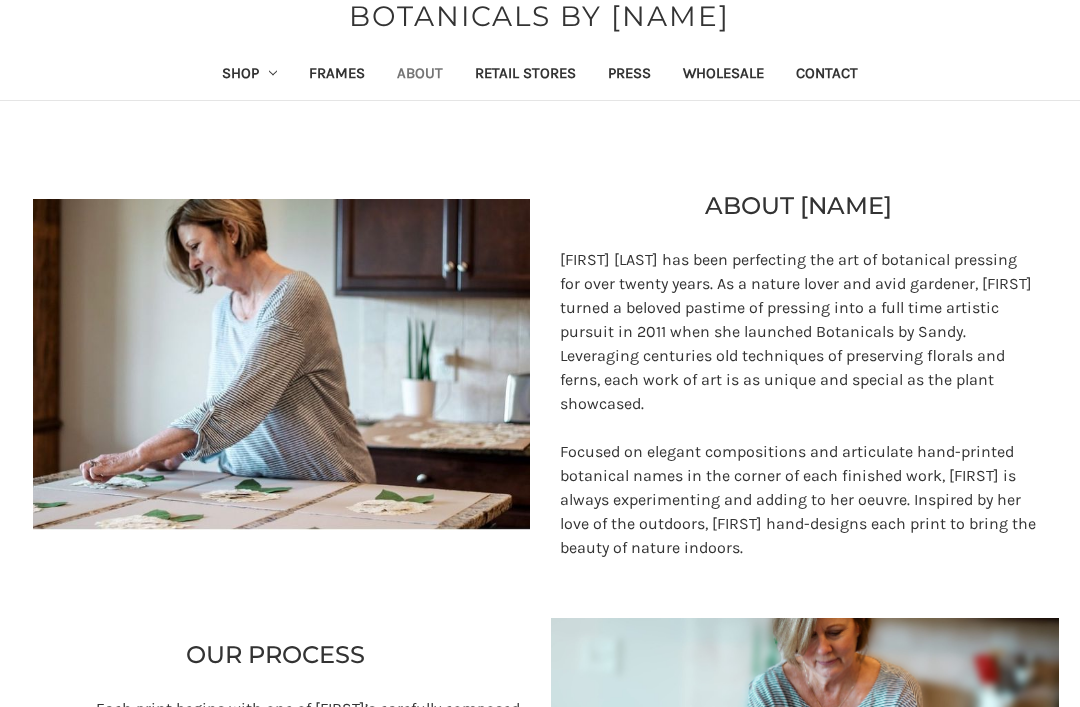 scroll, scrollTop: 0, scrollLeft: 0, axis: both 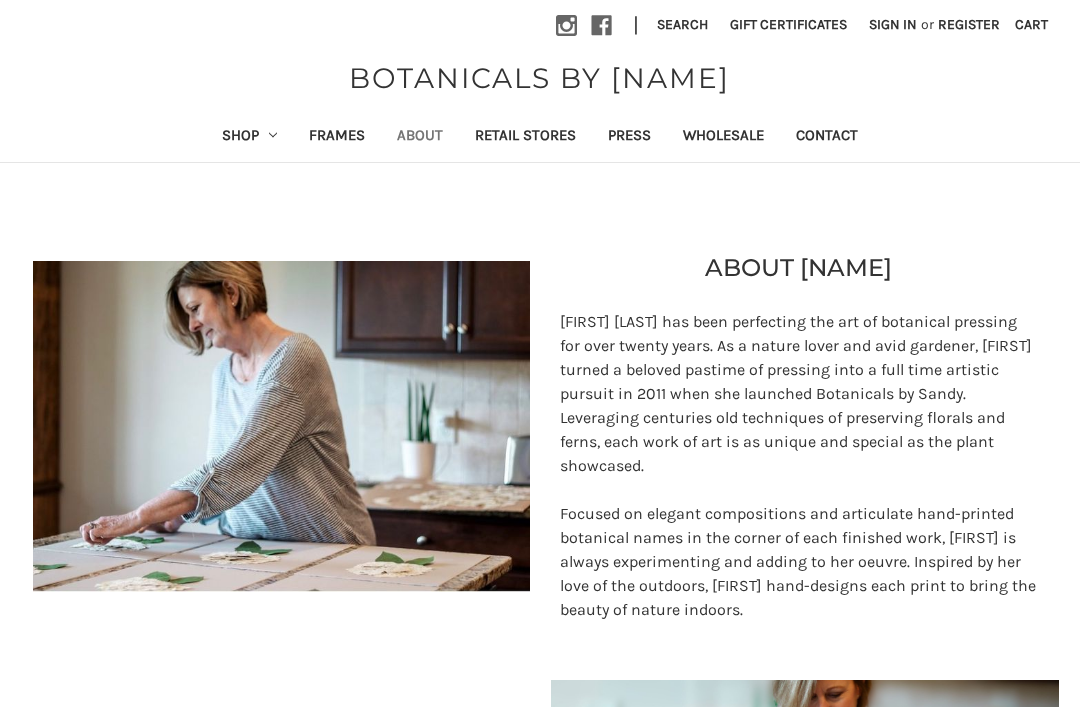 click on "Shop" at bounding box center [250, 137] 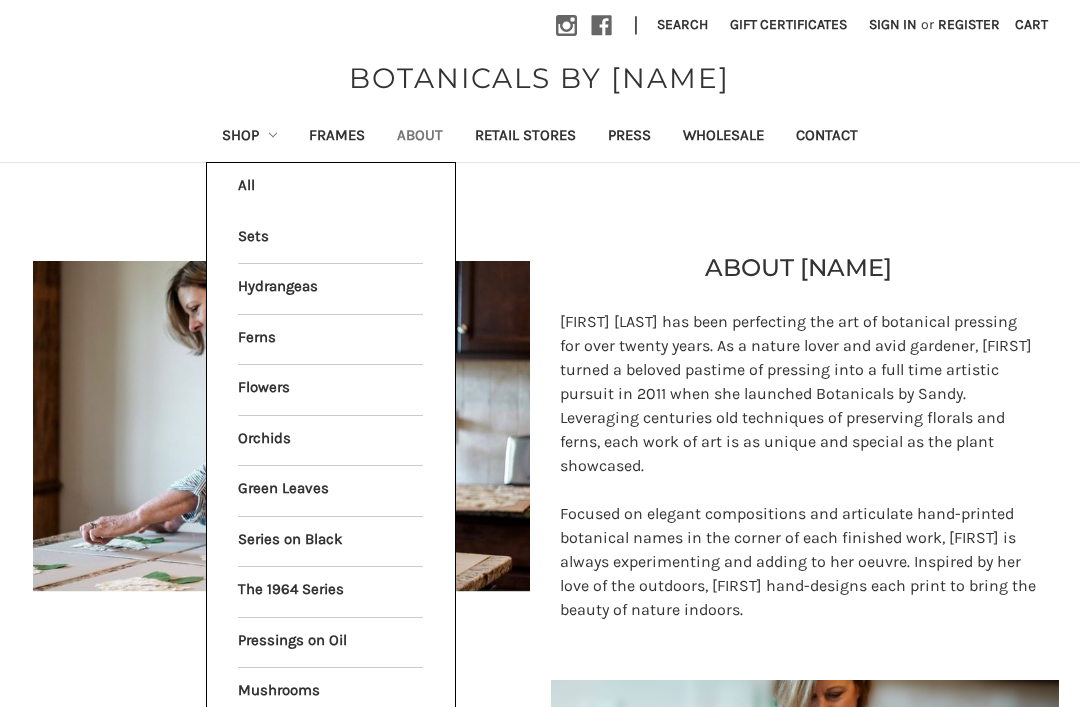 click on "Mushrooms" at bounding box center [330, 693] 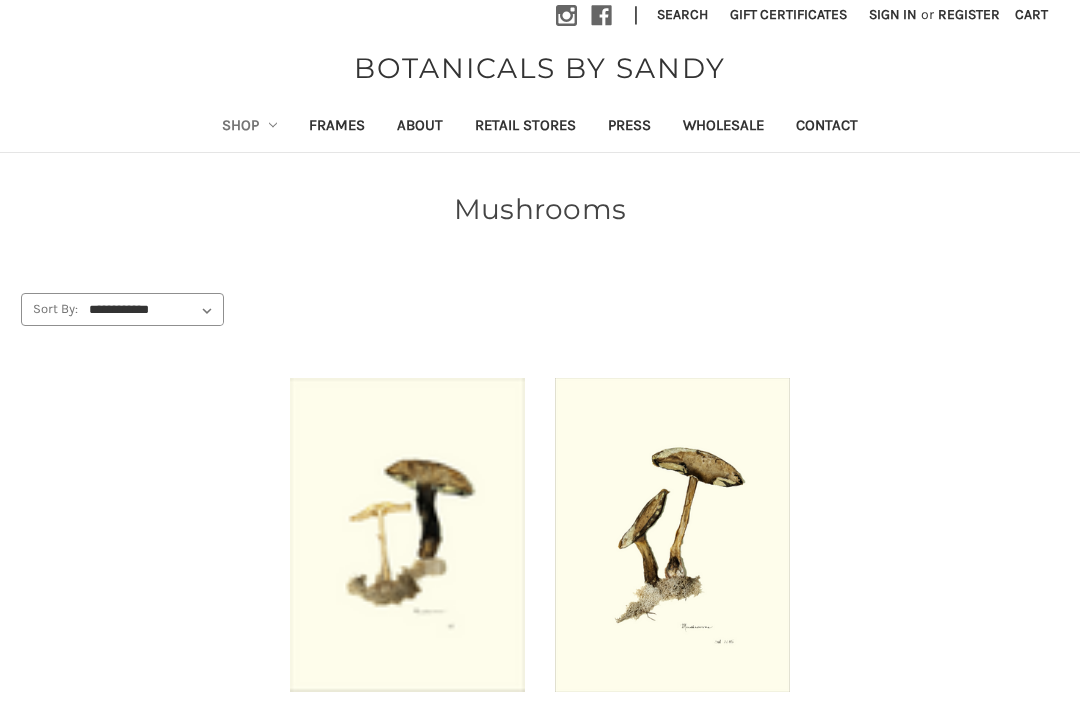 scroll, scrollTop: 0, scrollLeft: 0, axis: both 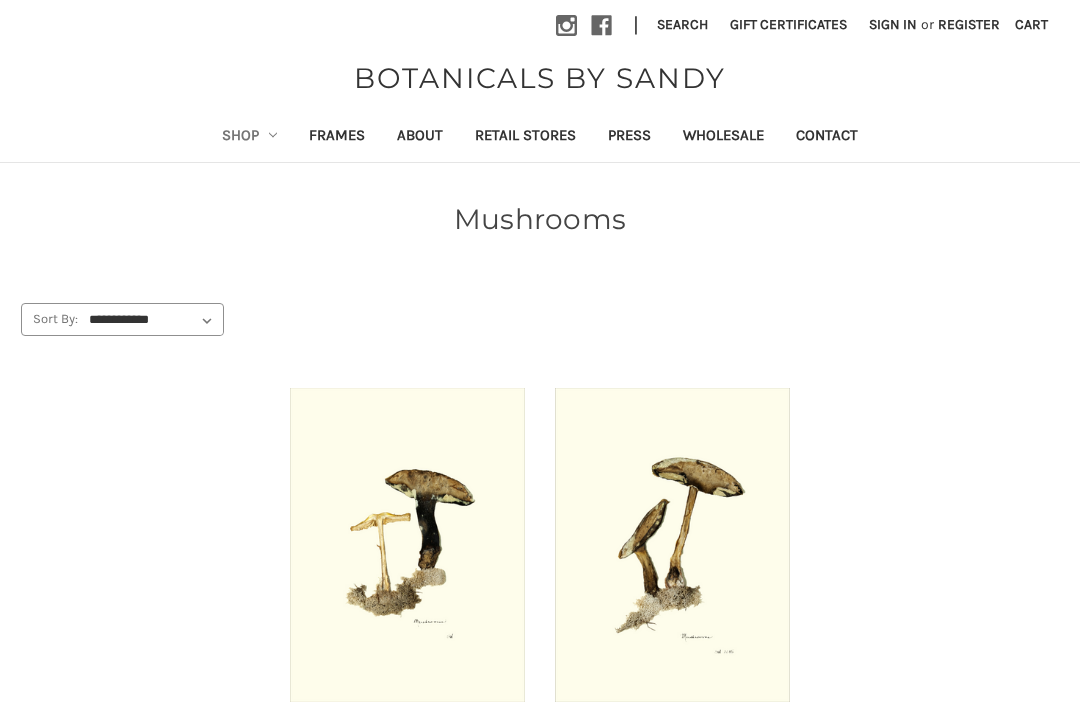 click on "Shop" at bounding box center (250, 137) 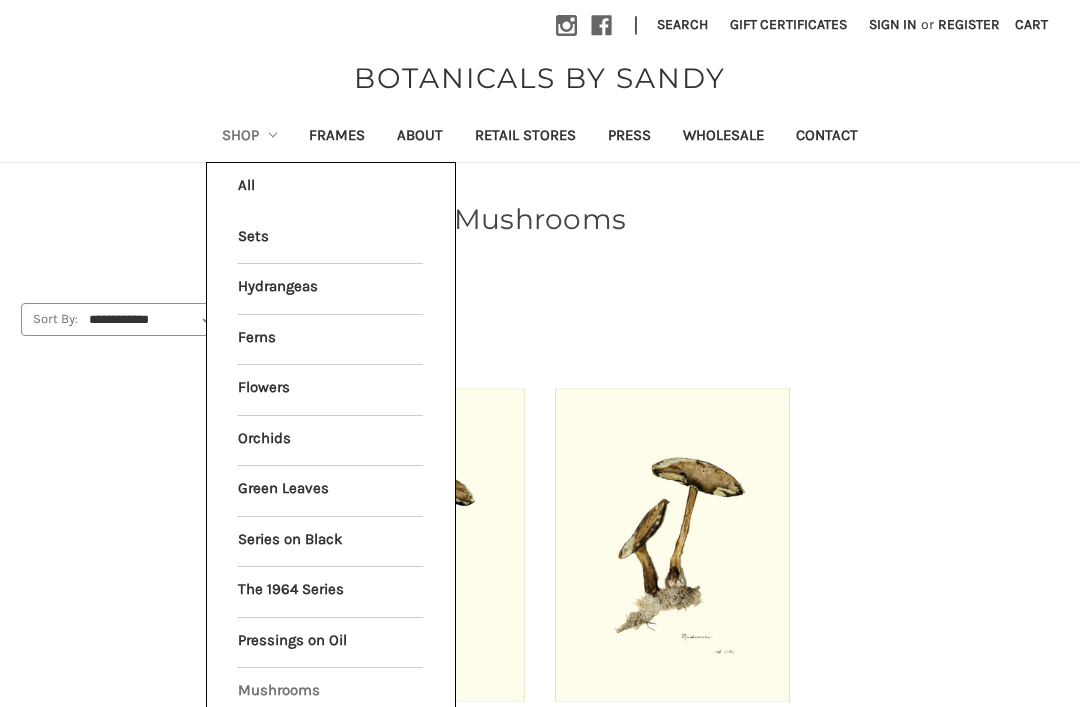 click on "All Shop" at bounding box center (331, 188) 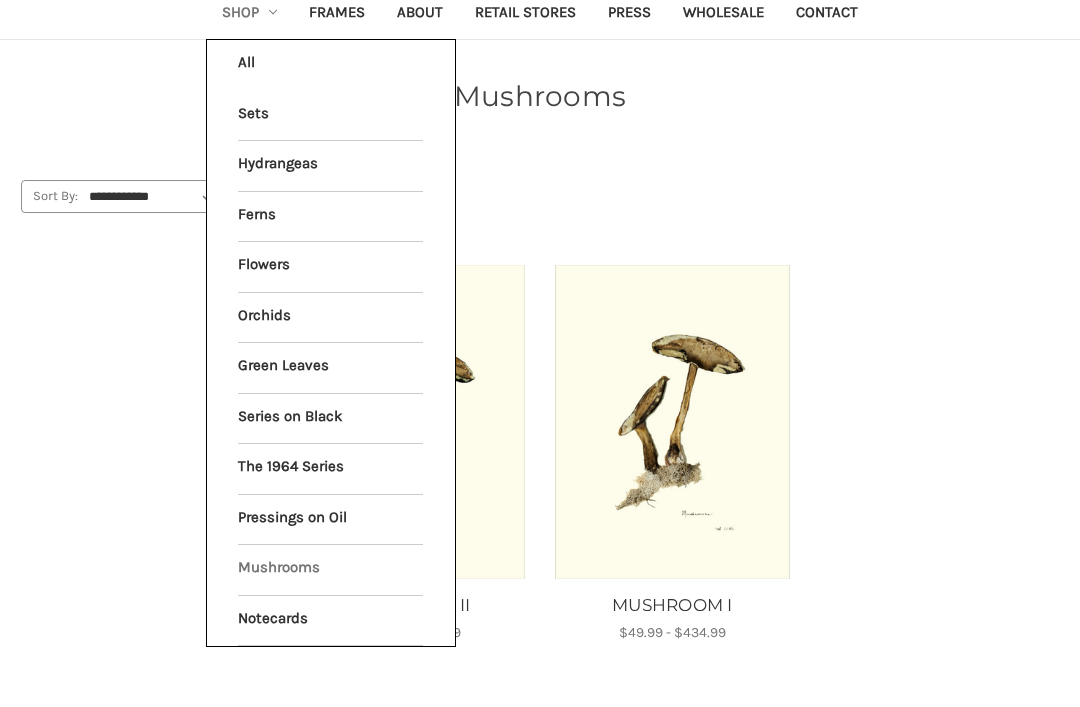 scroll, scrollTop: 0, scrollLeft: 0, axis: both 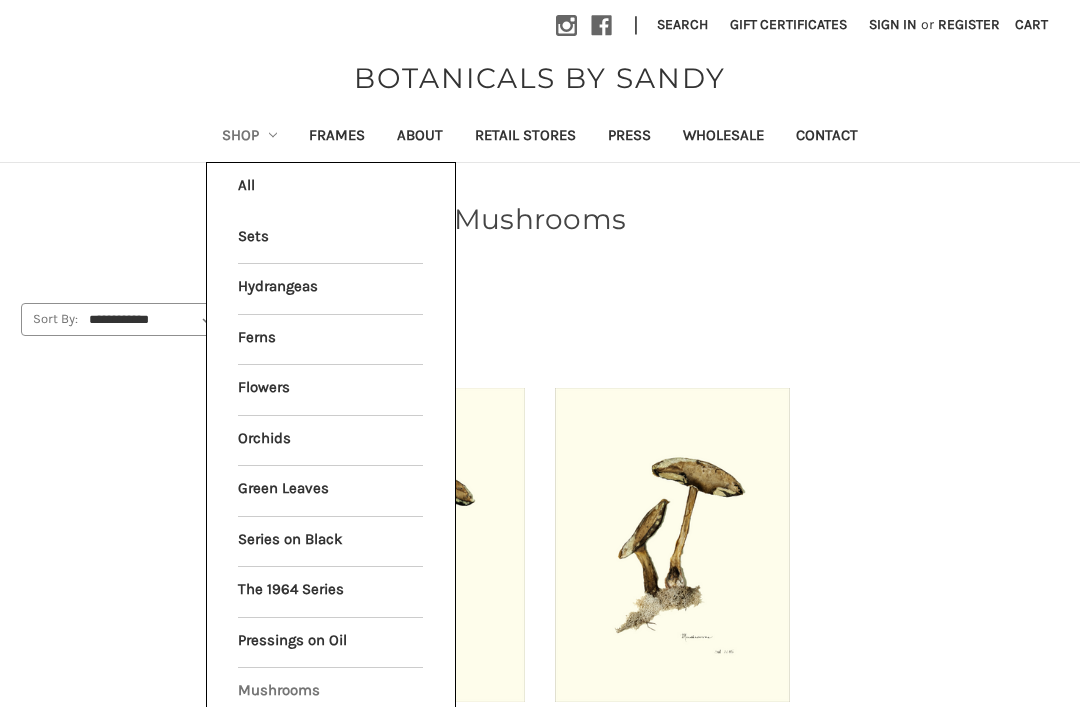 click on "All Shop" at bounding box center (331, 188) 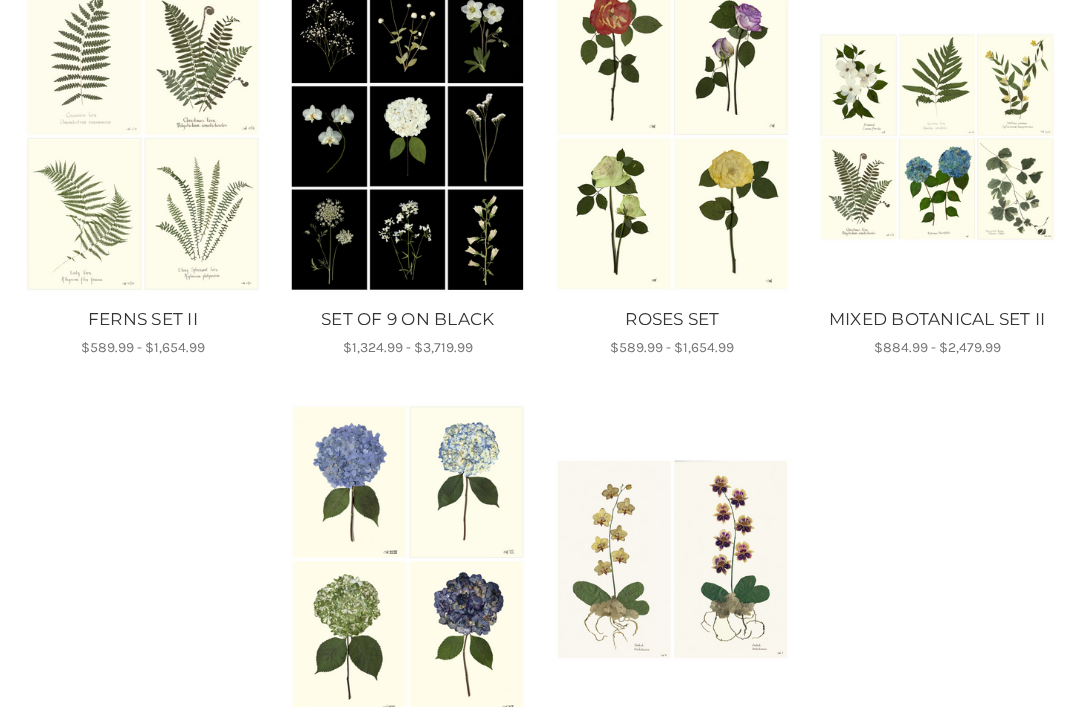scroll, scrollTop: 831, scrollLeft: 0, axis: vertical 